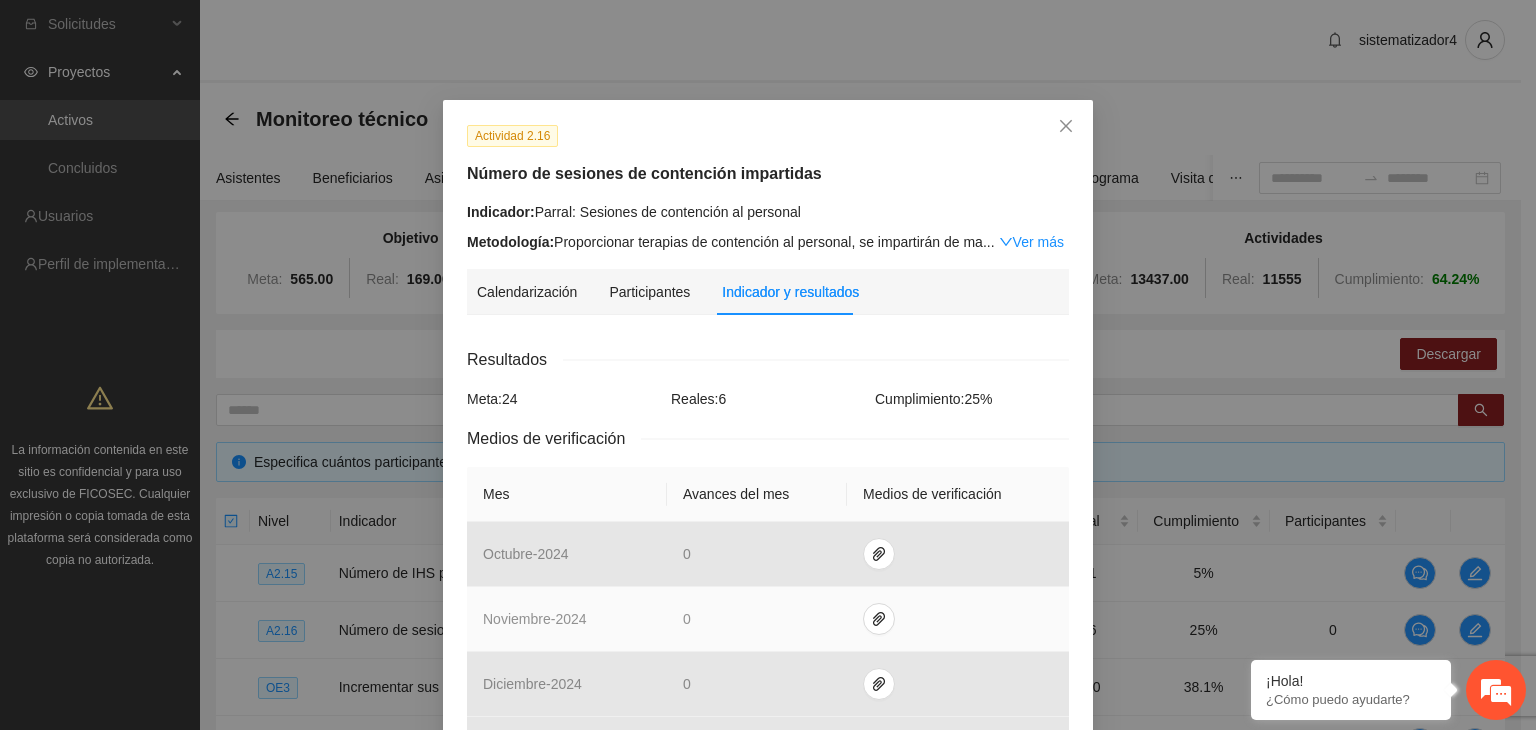 scroll, scrollTop: 358, scrollLeft: 0, axis: vertical 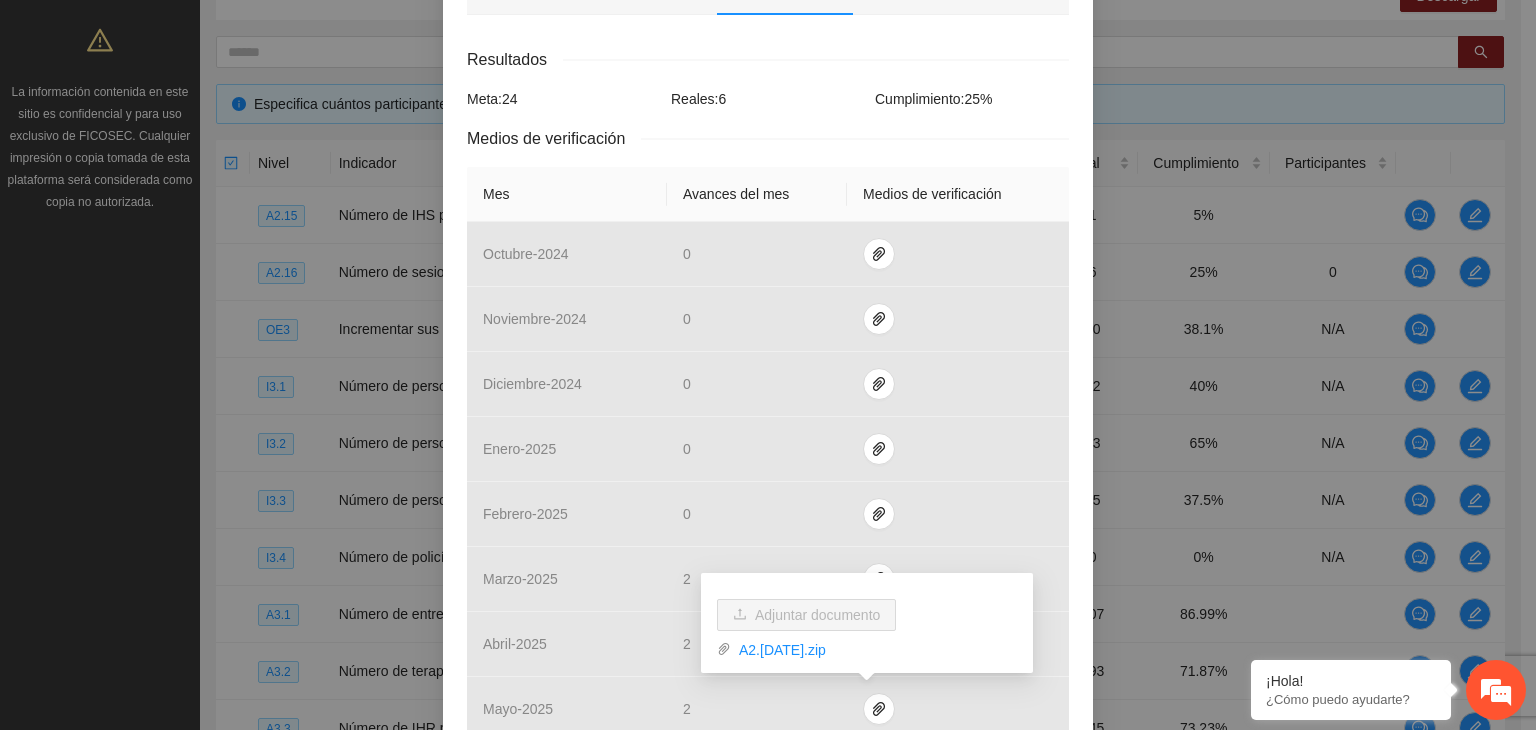 click on "Actividad 2.16 Número de sesiones de contención impartidas Indicador:  Parral: Sesiones de contención al personal Metodología:  Proporcionar terapias de contención al personal, se impartirán de ma ...  Ver más Calendarización Participantes Indicador y resultados Calendarización [DATE] Month Year Su Mo Tu We Th Fr Sa 01 02 03 04 05 06 07 08 09 10 11 12 13 14 15 16 17 18 19 20 21 22 23 24 25 26 27 28 29 30 01 02 03 04 05 06 07 08 09 10 11 12 Resultados Meta:  24 Reales:  6 Cumplimiento:  25 % Medios de verificación Mes Avances del mes Medios de verificación octubre  -  2024 0 noviembre  -  2024 0 diciembre  -  2024 0 enero  -  2025 0 febrero  -  2025 0 marzo  -  2025 [DATE]  -  2025 [DATE]  -  2025 [DATE]  -  2025 * julio  -  2025 * agosto  -  2025 * septiembre  -  2025 * Productos 1 terapeuta y un encargado de vinculación recibiendo contención psicológica Cancelar Guardar" at bounding box center (768, 365) 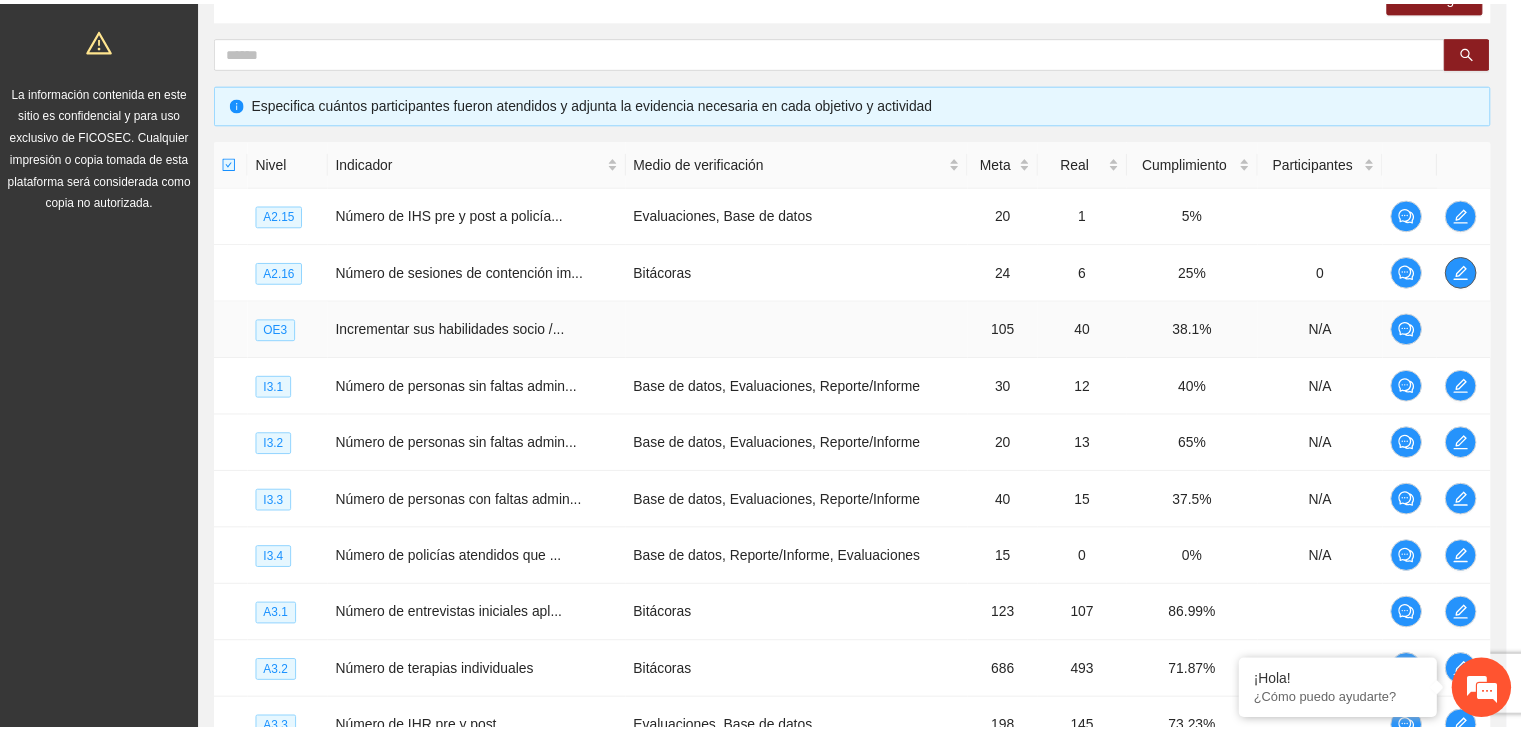 scroll, scrollTop: 0, scrollLeft: 0, axis: both 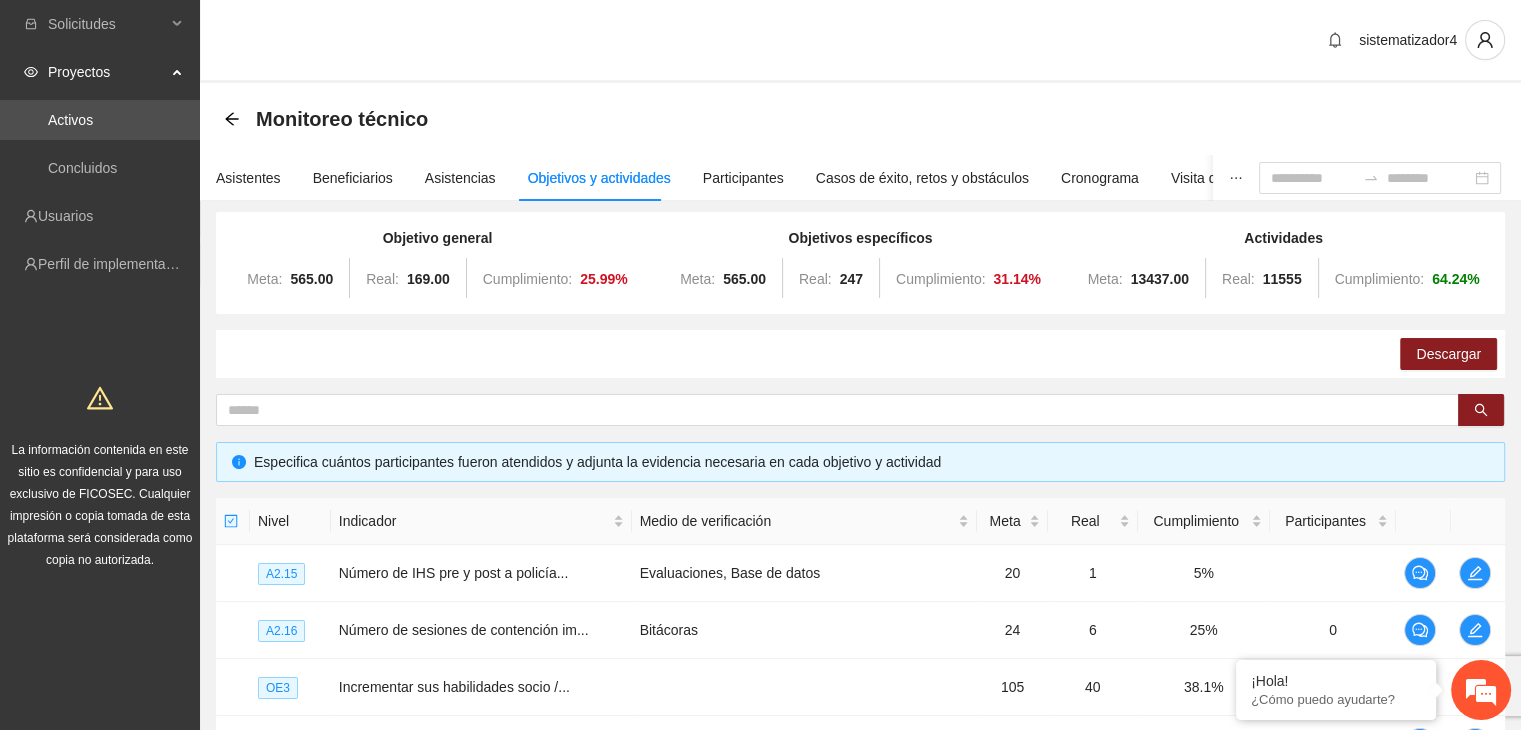 click on "Objetivos y actividades" at bounding box center [599, 178] 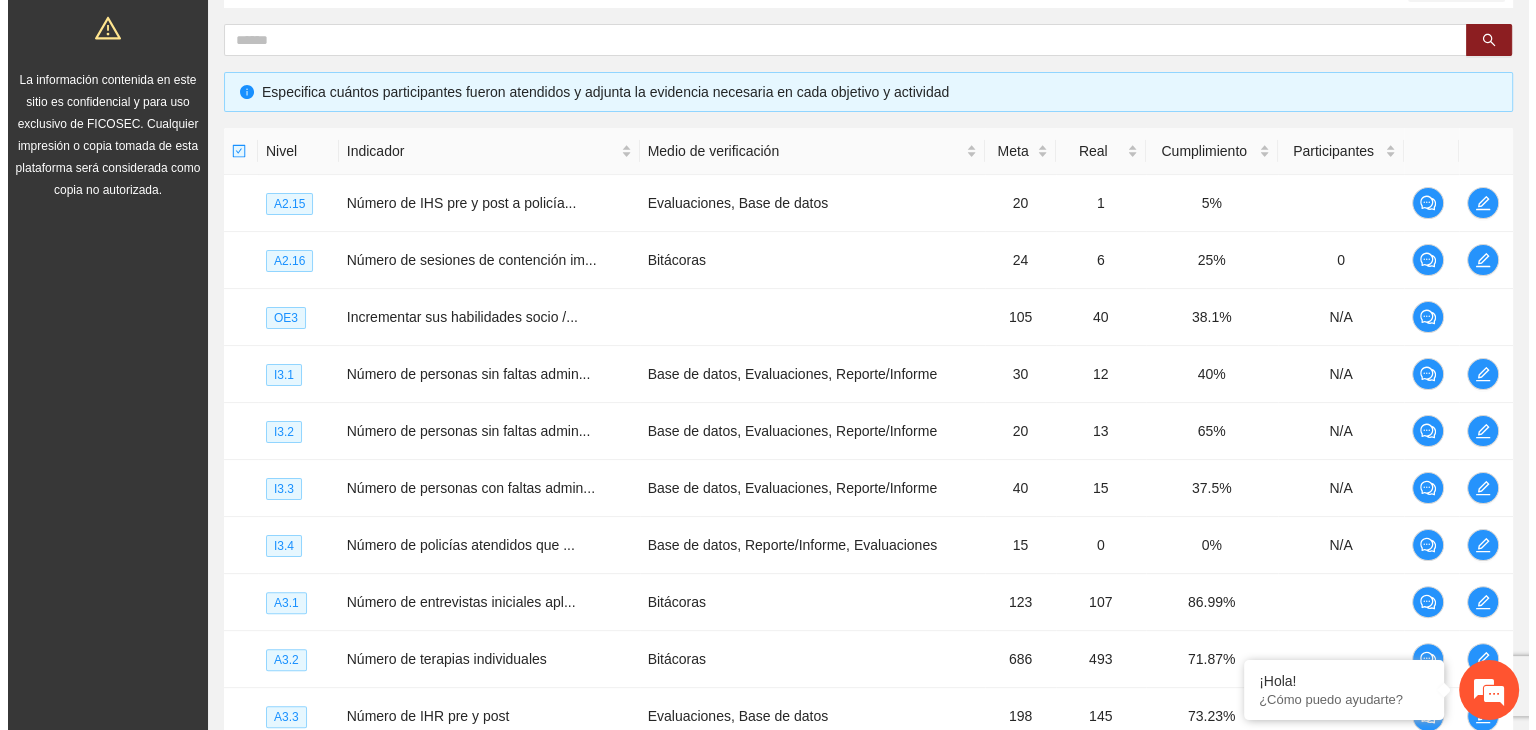 scroll, scrollTop: 574, scrollLeft: 0, axis: vertical 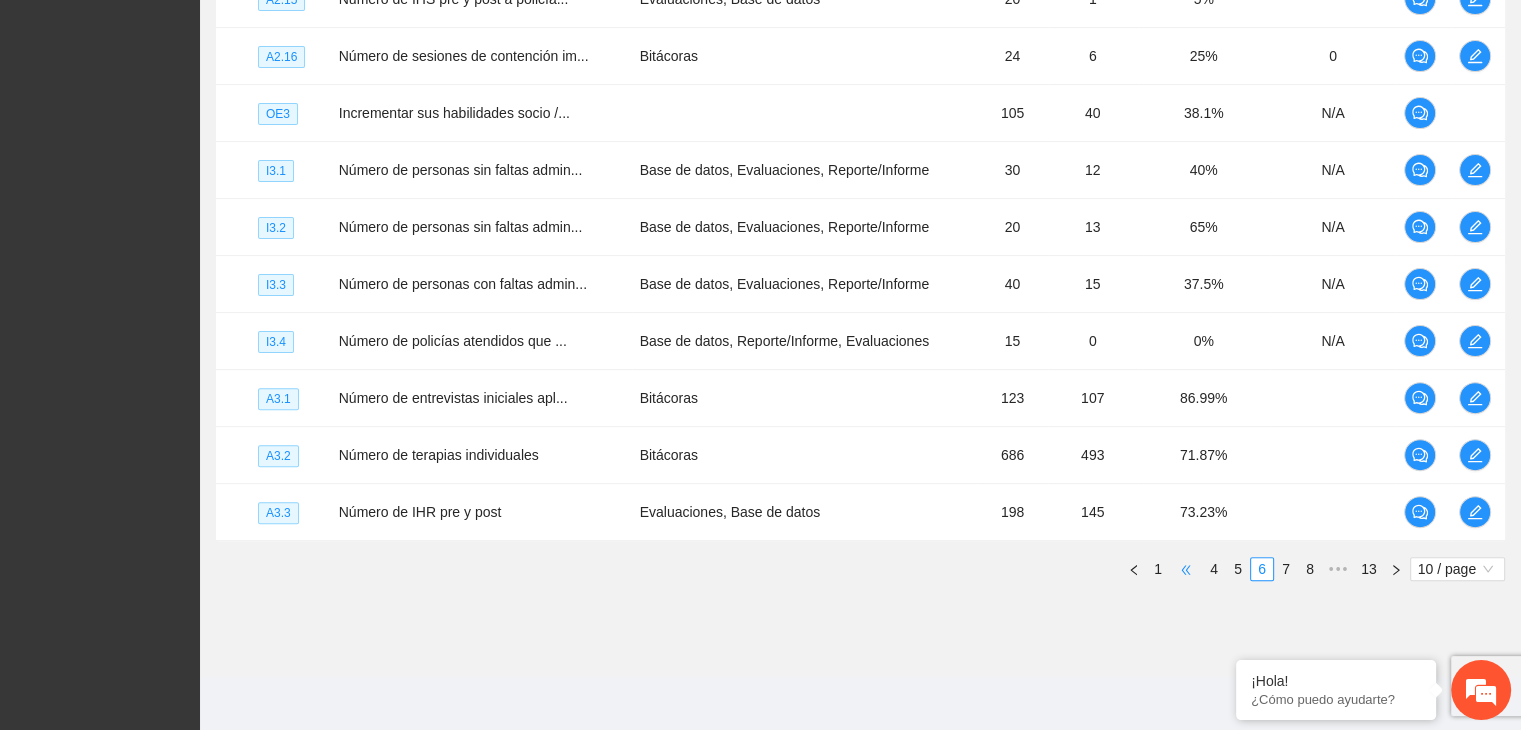 click on "•••" at bounding box center (1186, 569) 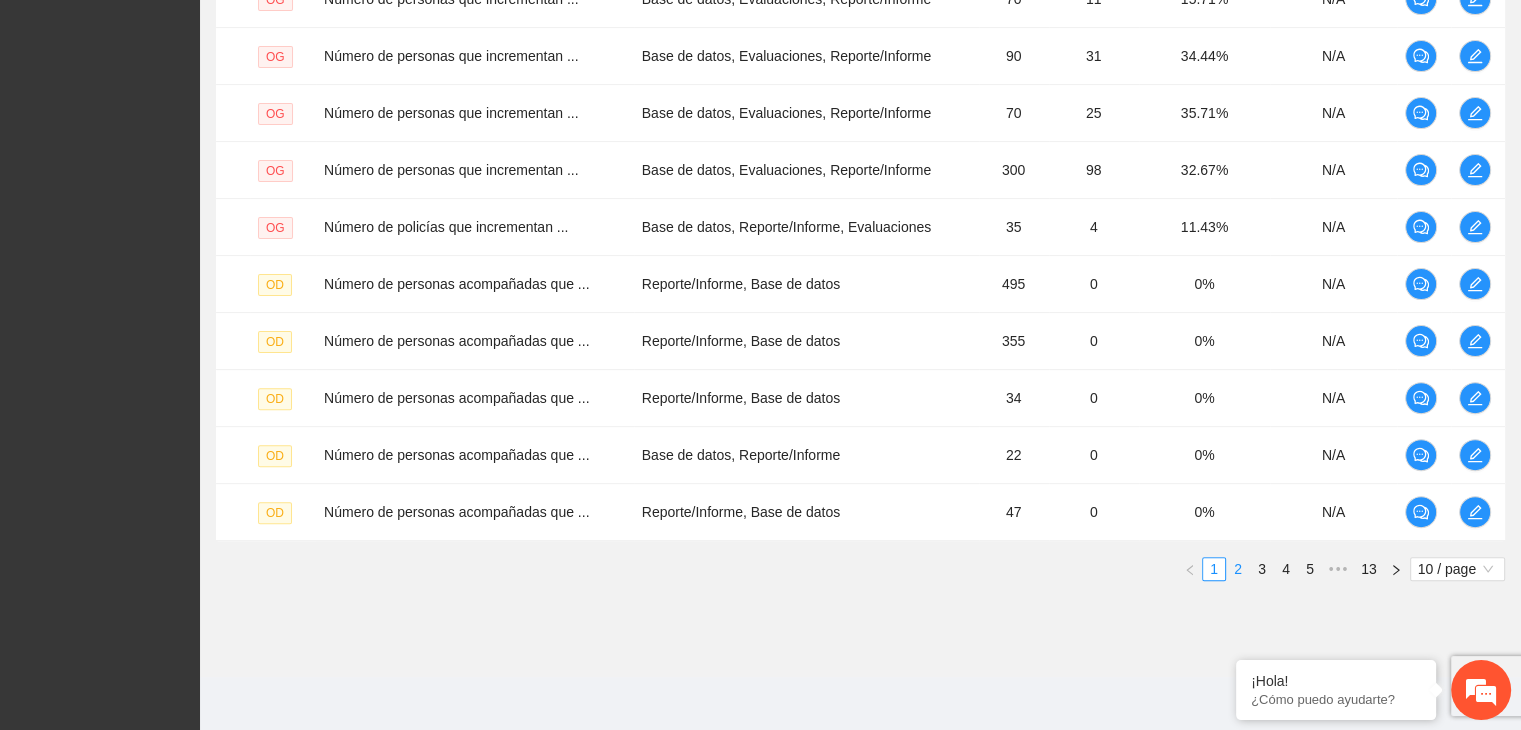 click on "2" at bounding box center [1238, 569] 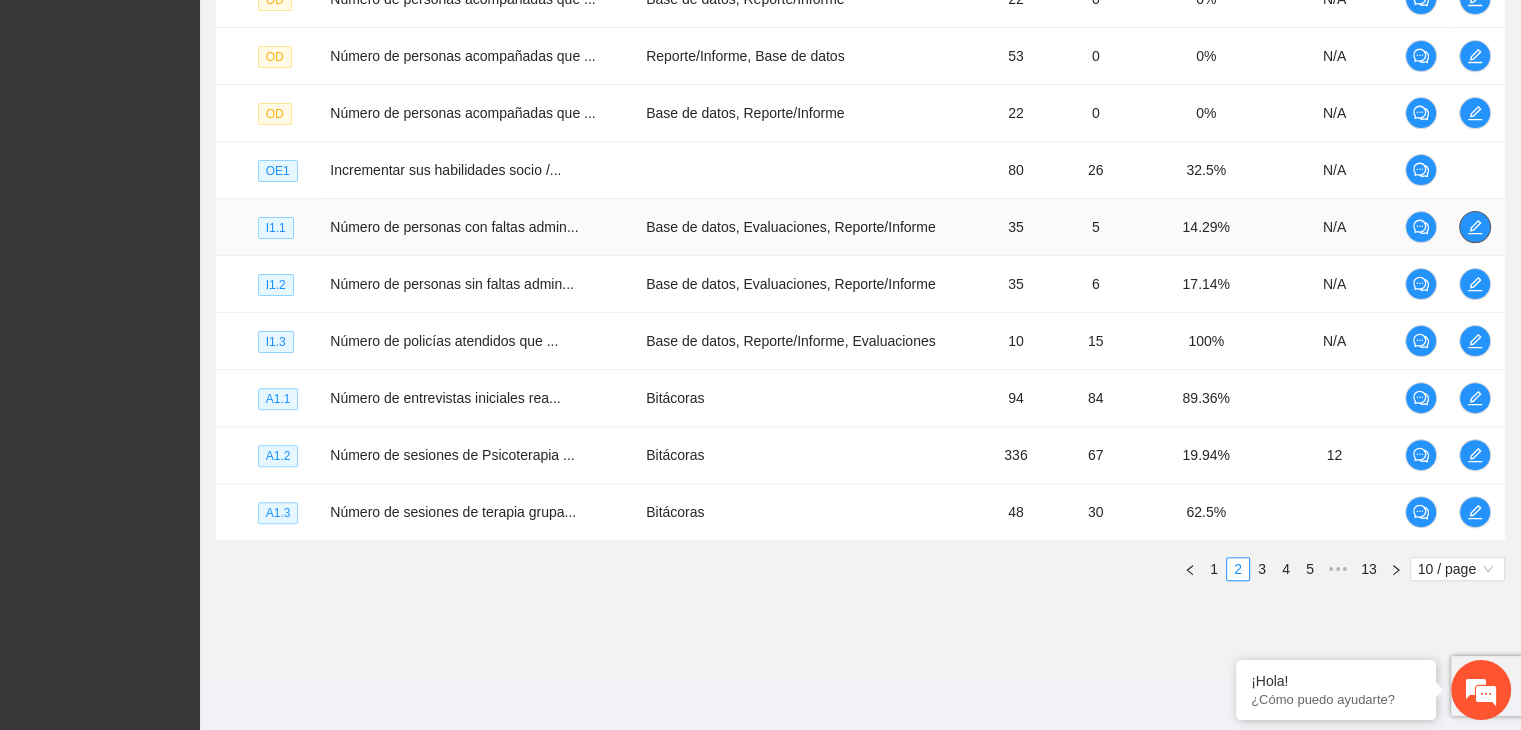 click 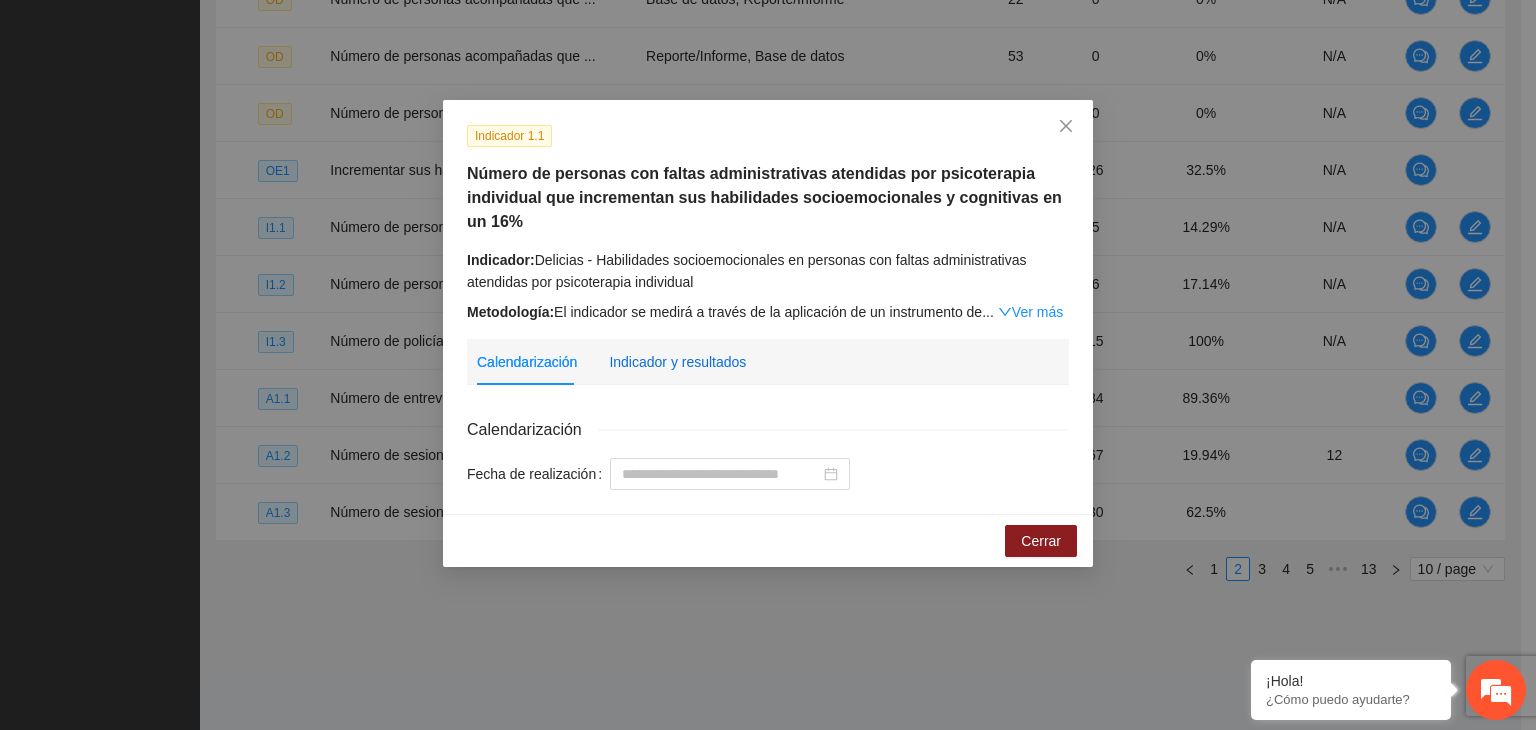 click on "Indicador y resultados" at bounding box center [677, 362] 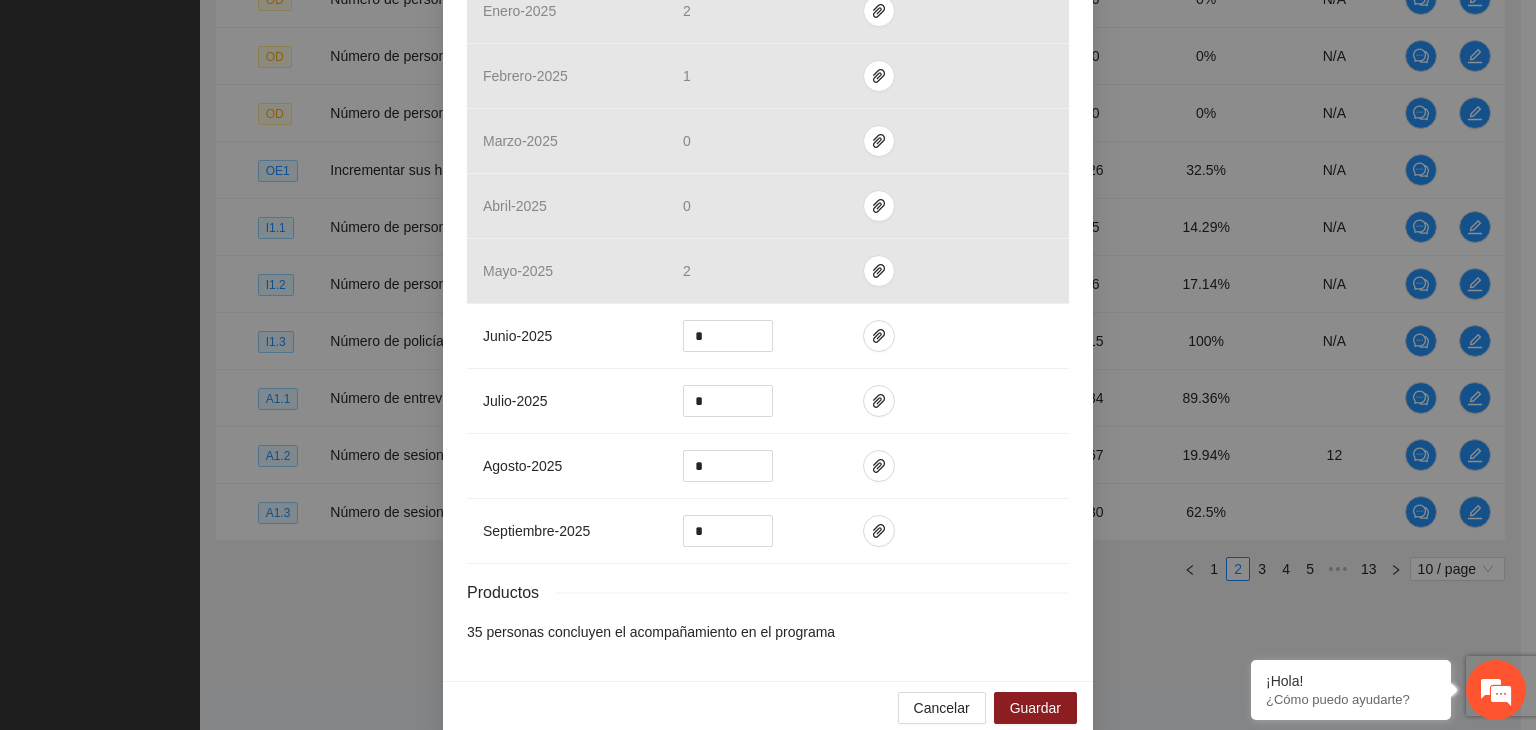 scroll, scrollTop: 834, scrollLeft: 0, axis: vertical 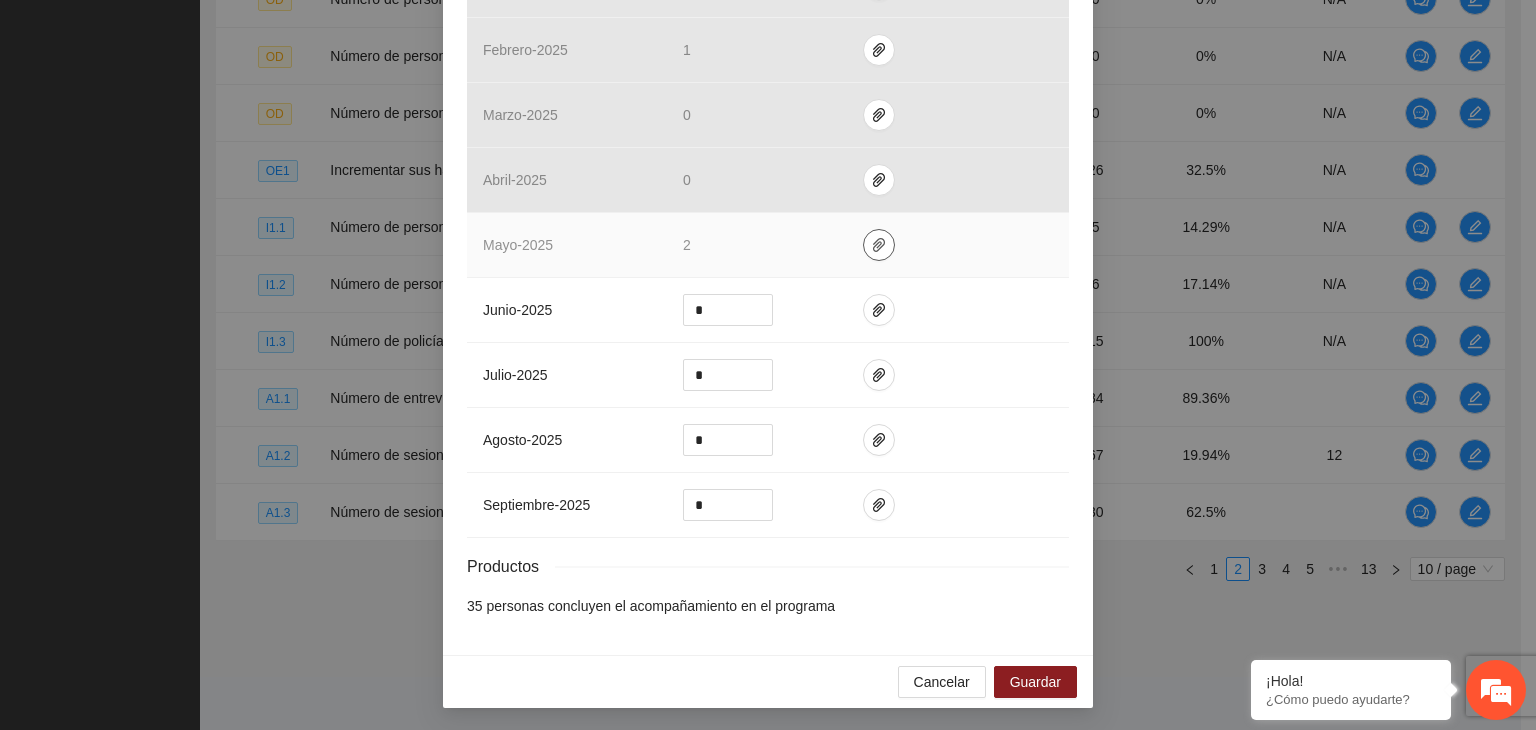 click 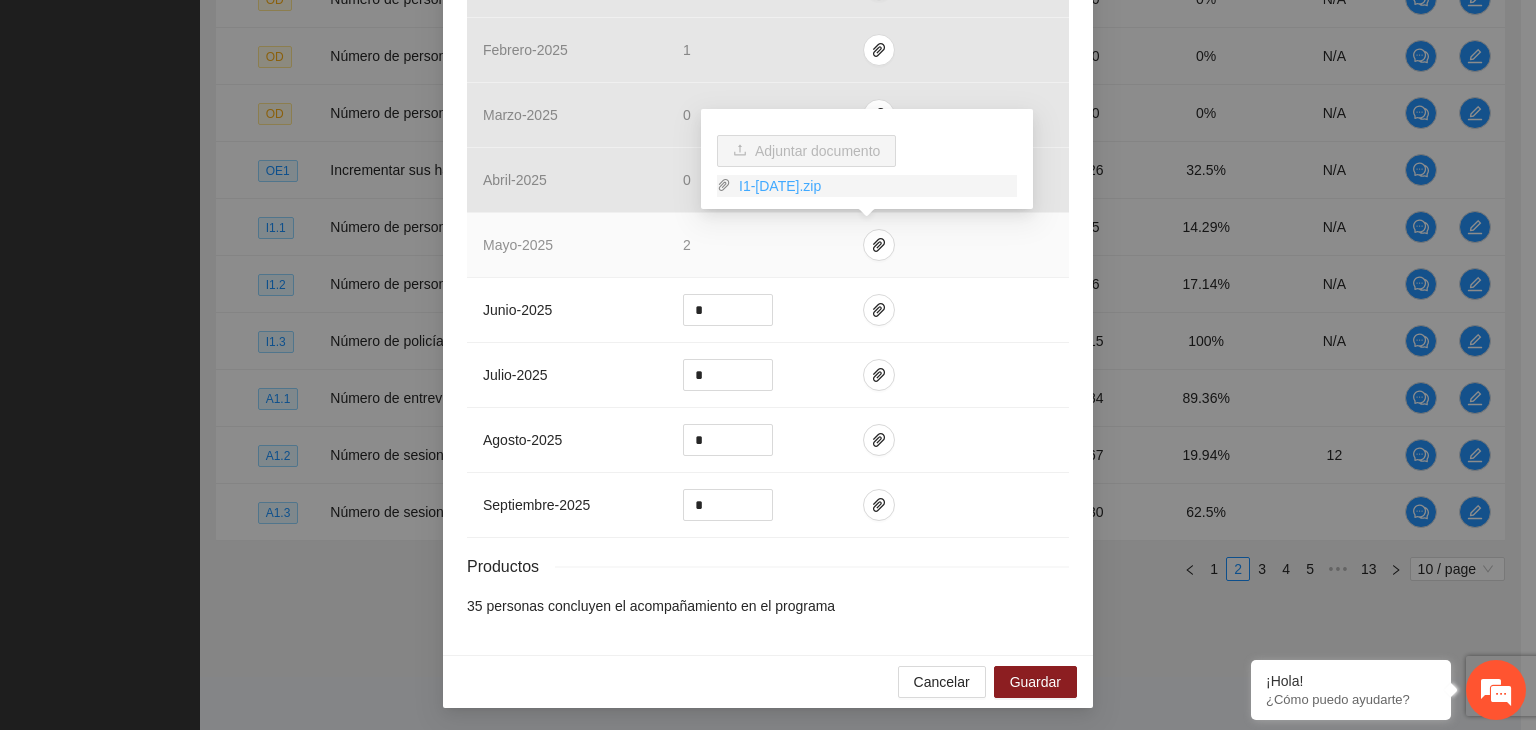 click on "I1-[DATE].zip" at bounding box center [874, 186] 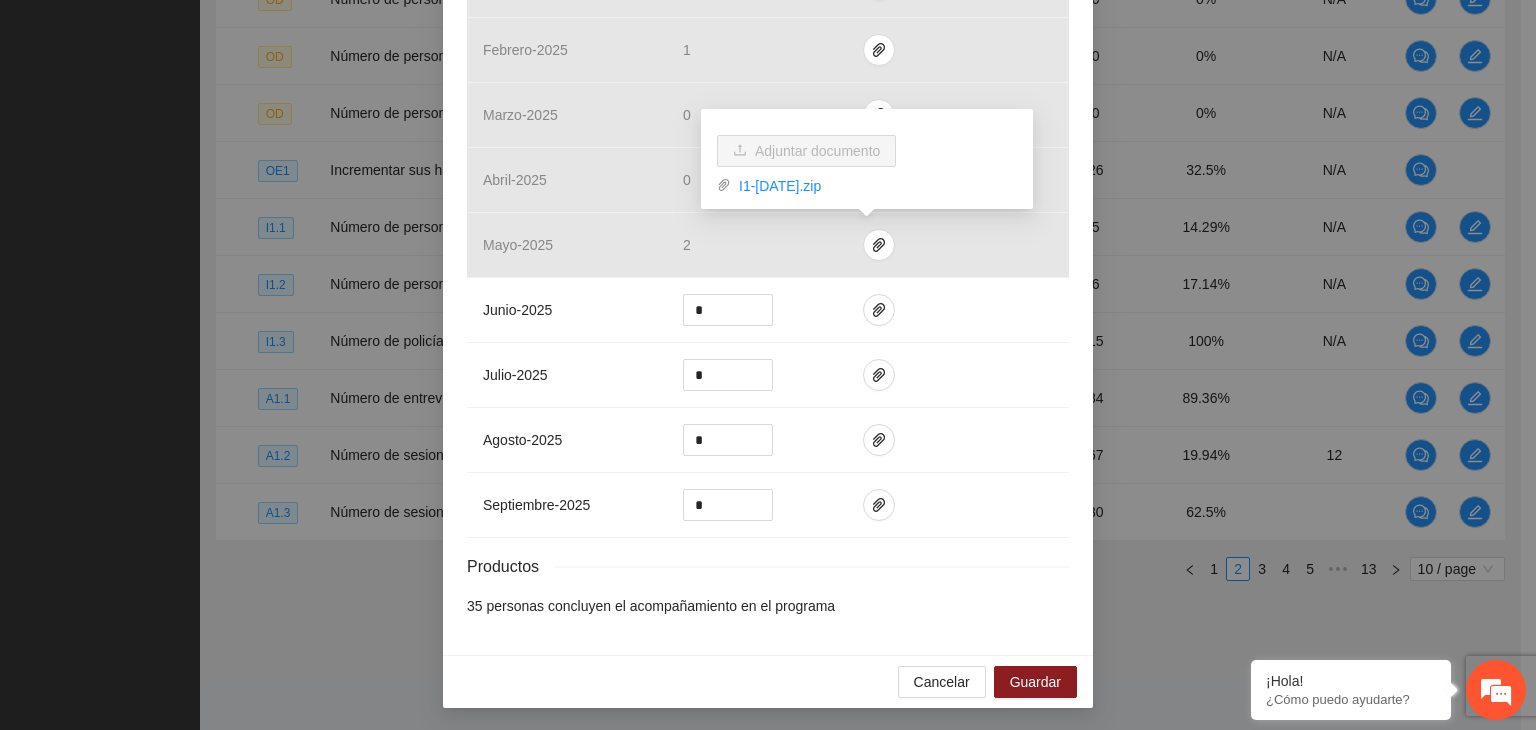 click on "Indicador 1.1 Número de personas con faltas administrativas atendidas por psicoterapia individual que incrementan sus habilidades socioemocionales y cognitivas en un 16%  Indicador:  Delicias - Habilidades socioemocionales en personas con faltas administrativas atendidas por psicoterapia individual  Metodología:  El indicador se medirá a través de la aplicación de un instrumento de  ...  Ver más Calendarización Indicador y resultados Calendarización Fecha de realización Resultados Meta:  35 Reales:  5 Cumplimiento:  14.29 % Medios de verificación Mes Avances del mes Medios de verificación octubre  -  2024 0 noviembre  -  2024 0 diciembre  -  2024 0 enero  -  2025 [DATE]  -  2025 [DATE]  -  2025 0 abril  -  2025 0 mayo  -  2025 [DATE]  -  2025 * julio  -  2025 * agosto  -  2025 * septiembre  -  2025 * Productos 35 personas concluyen el acompañamiento en el programa Cancelar Guardar" at bounding box center [768, 365] 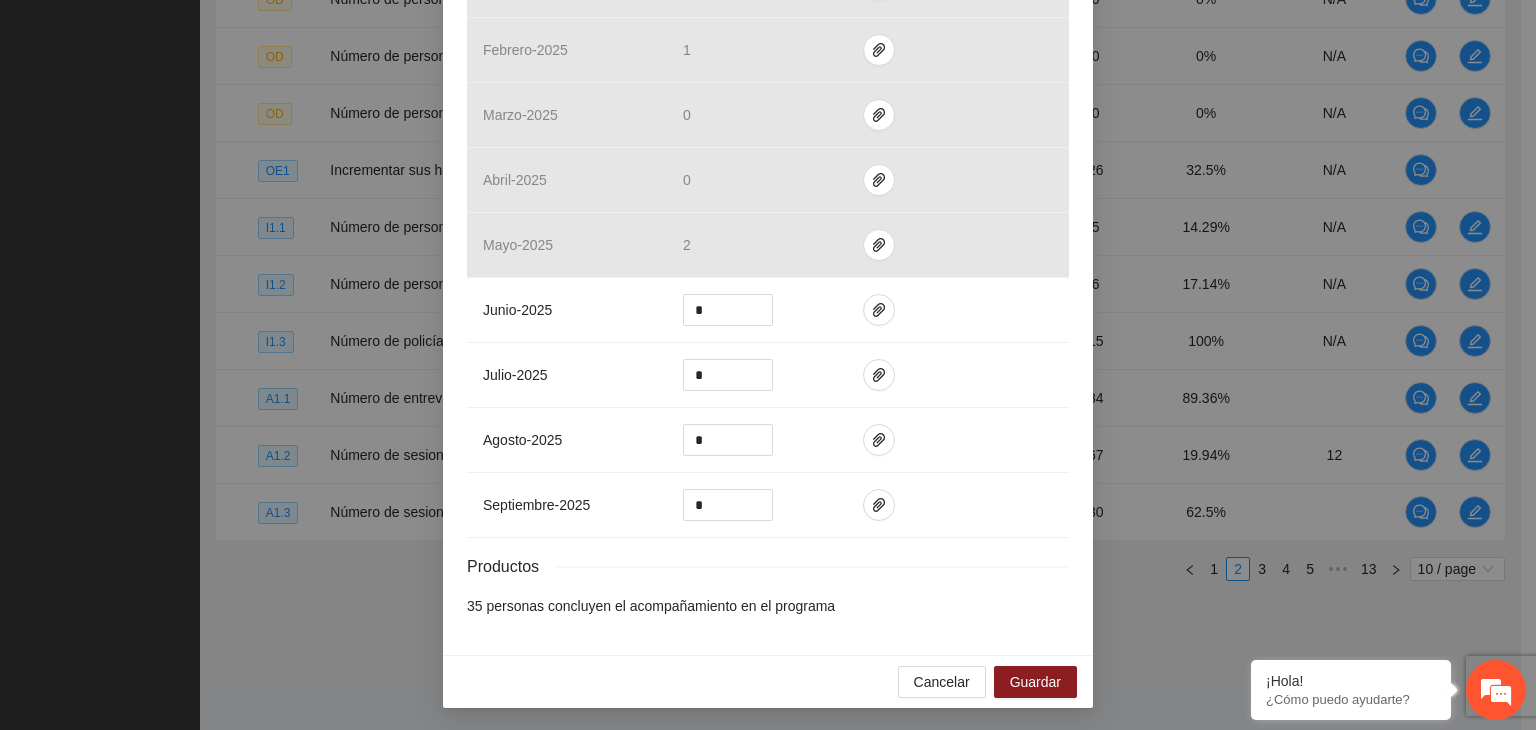 scroll, scrollTop: 734, scrollLeft: 0, axis: vertical 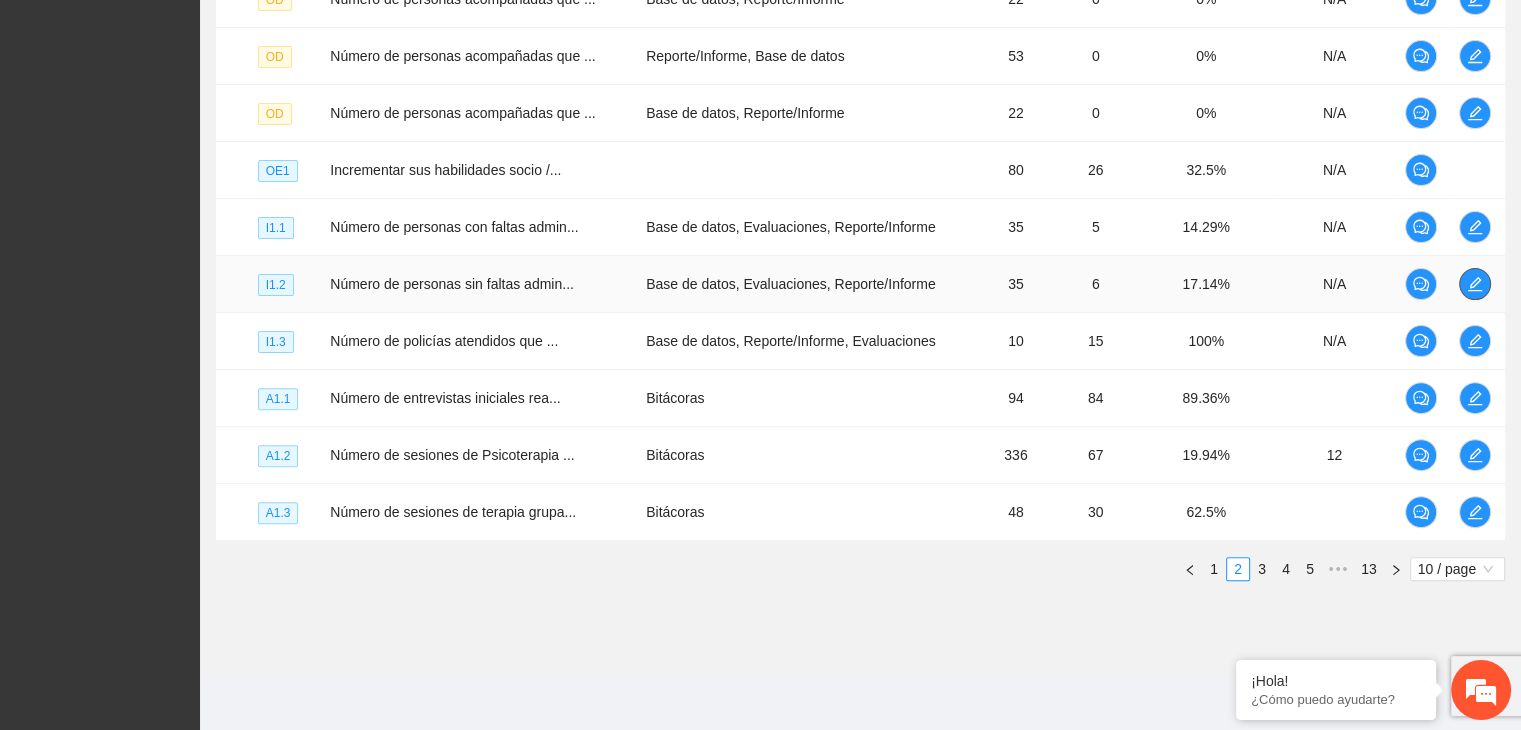 click 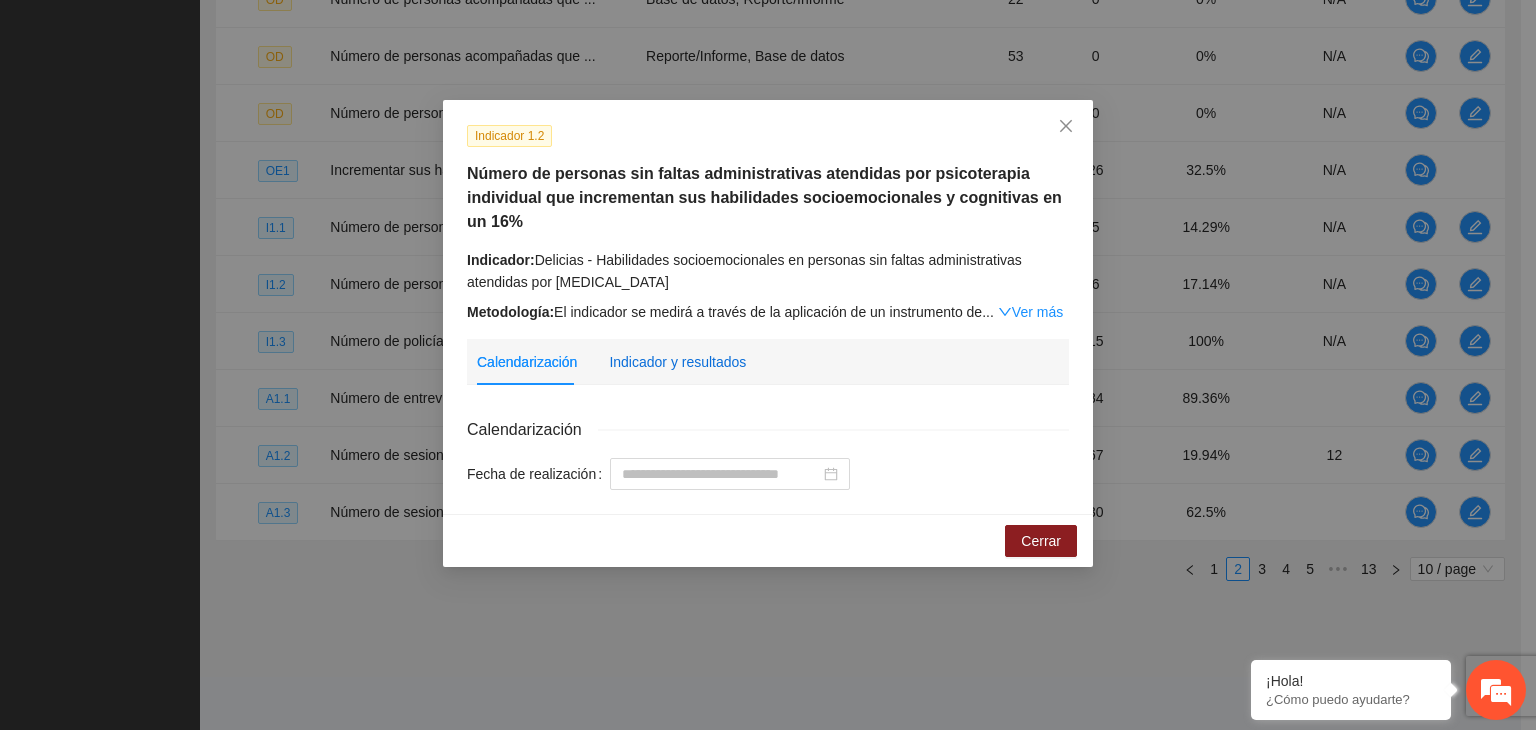 click on "Indicador y resultados" at bounding box center (677, 362) 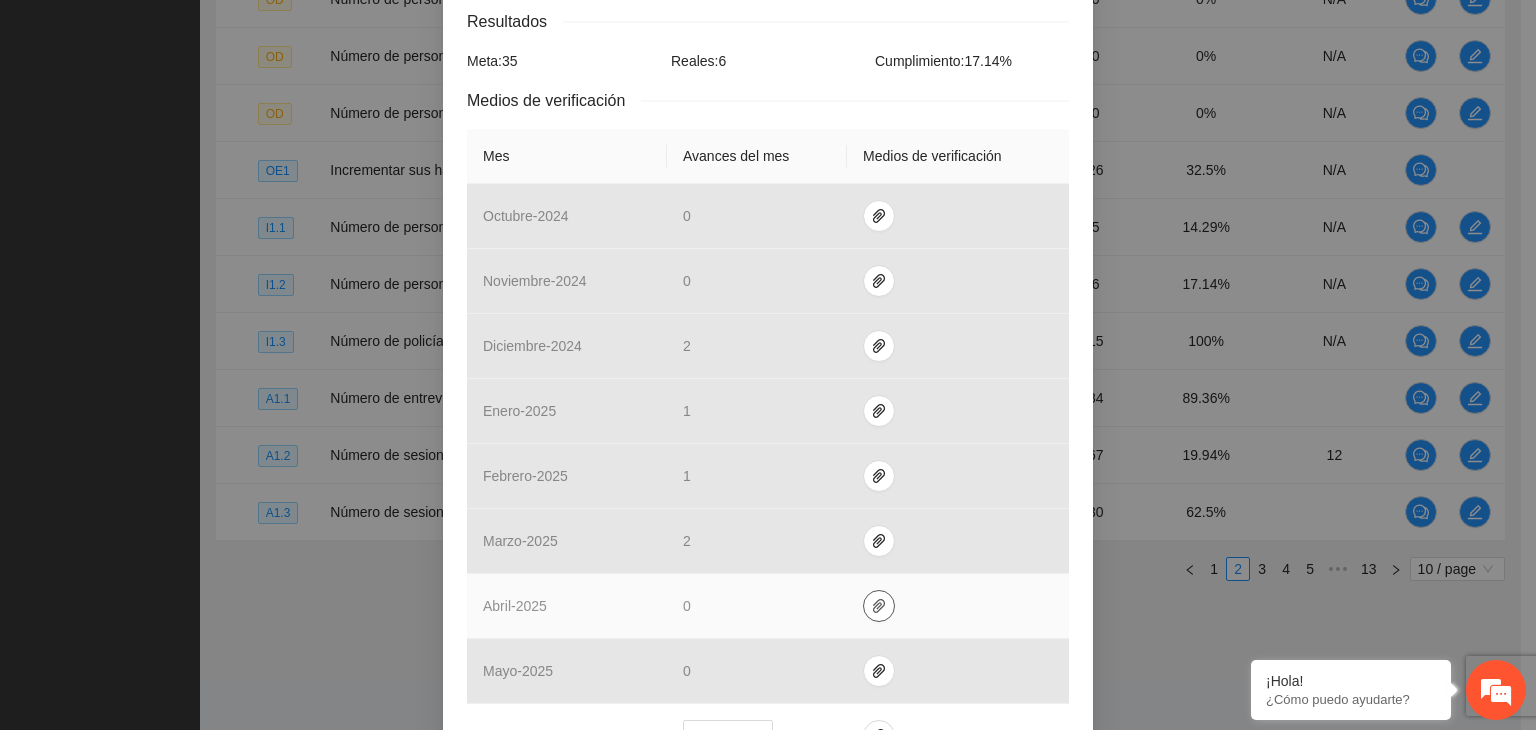 scroll, scrollTop: 500, scrollLeft: 0, axis: vertical 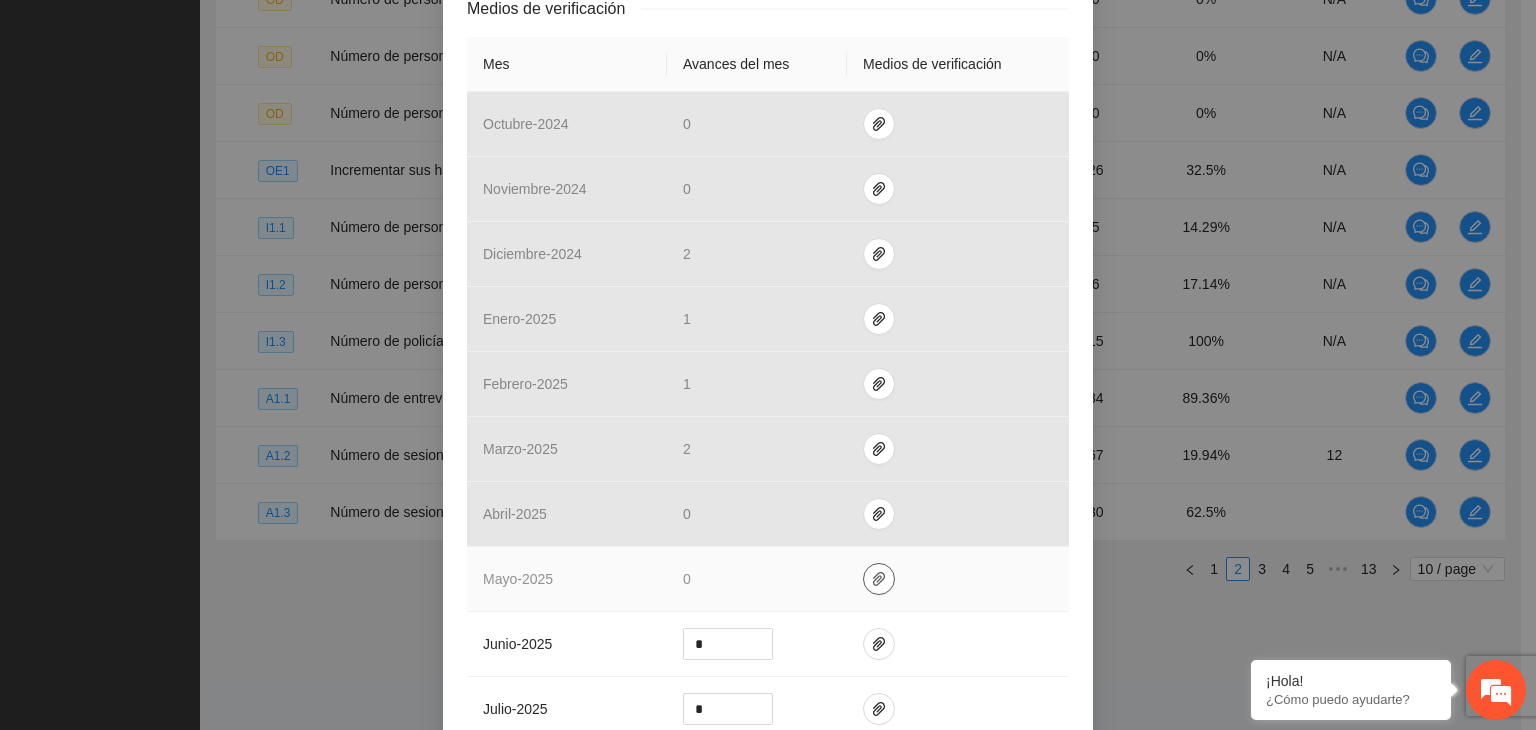 click 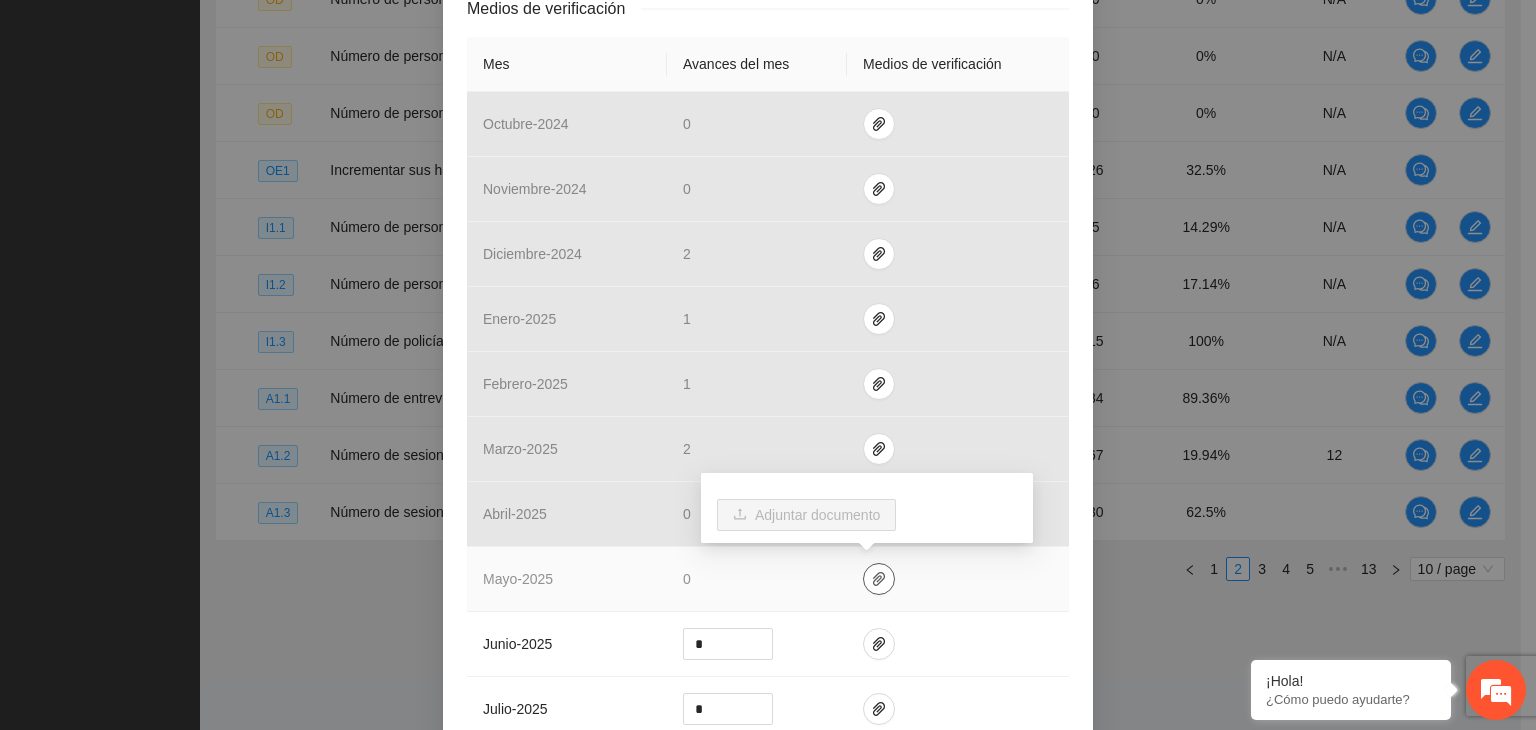click 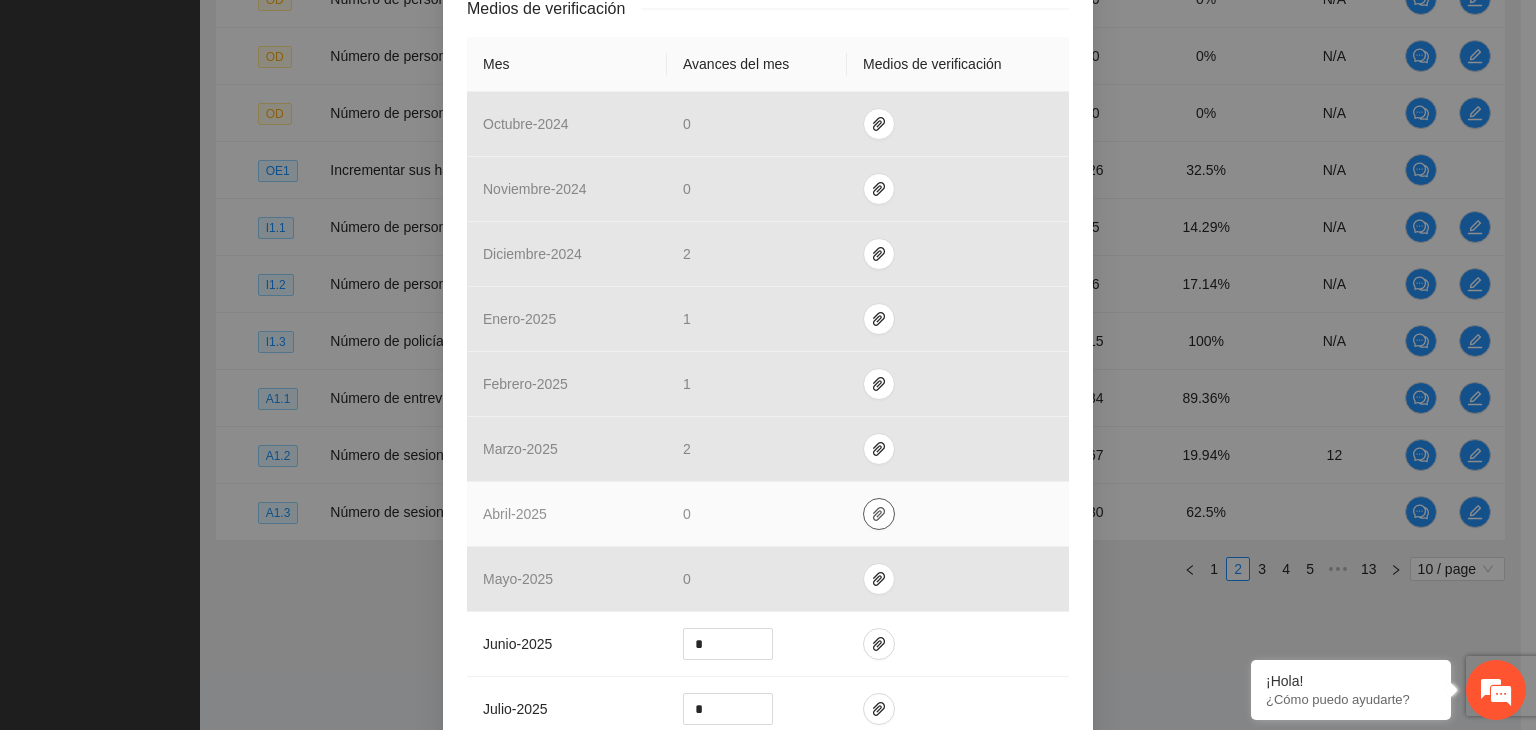 click 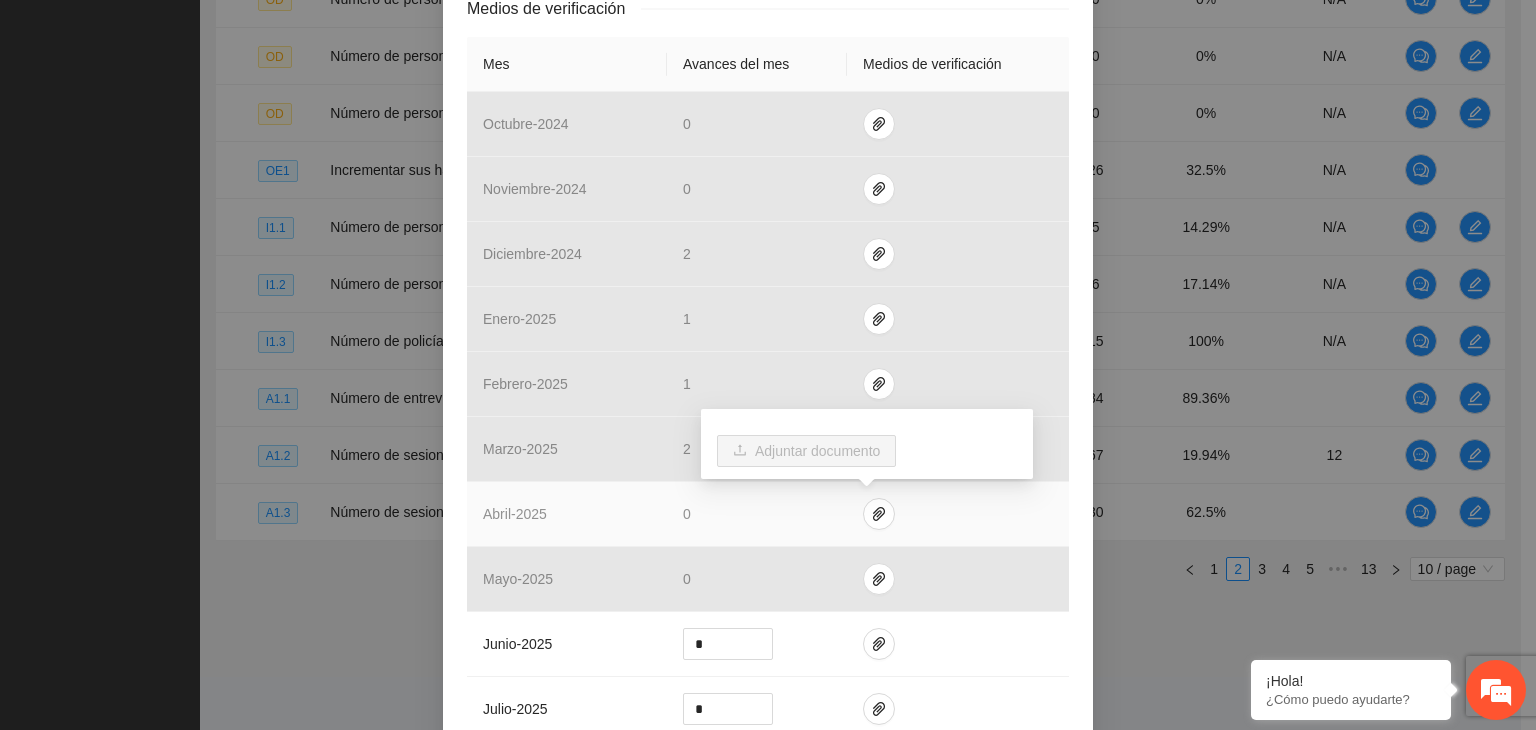 click at bounding box center (958, 514) 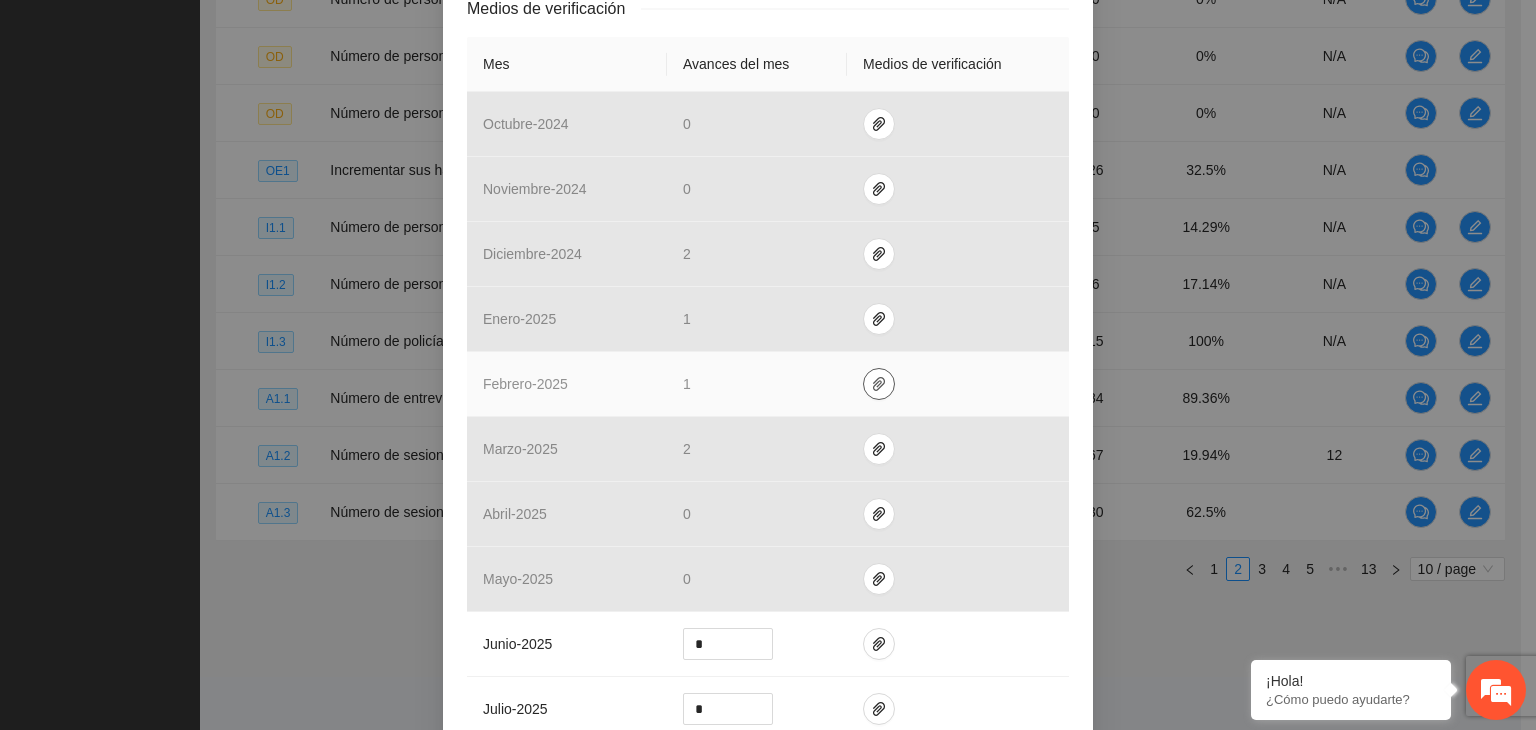 click 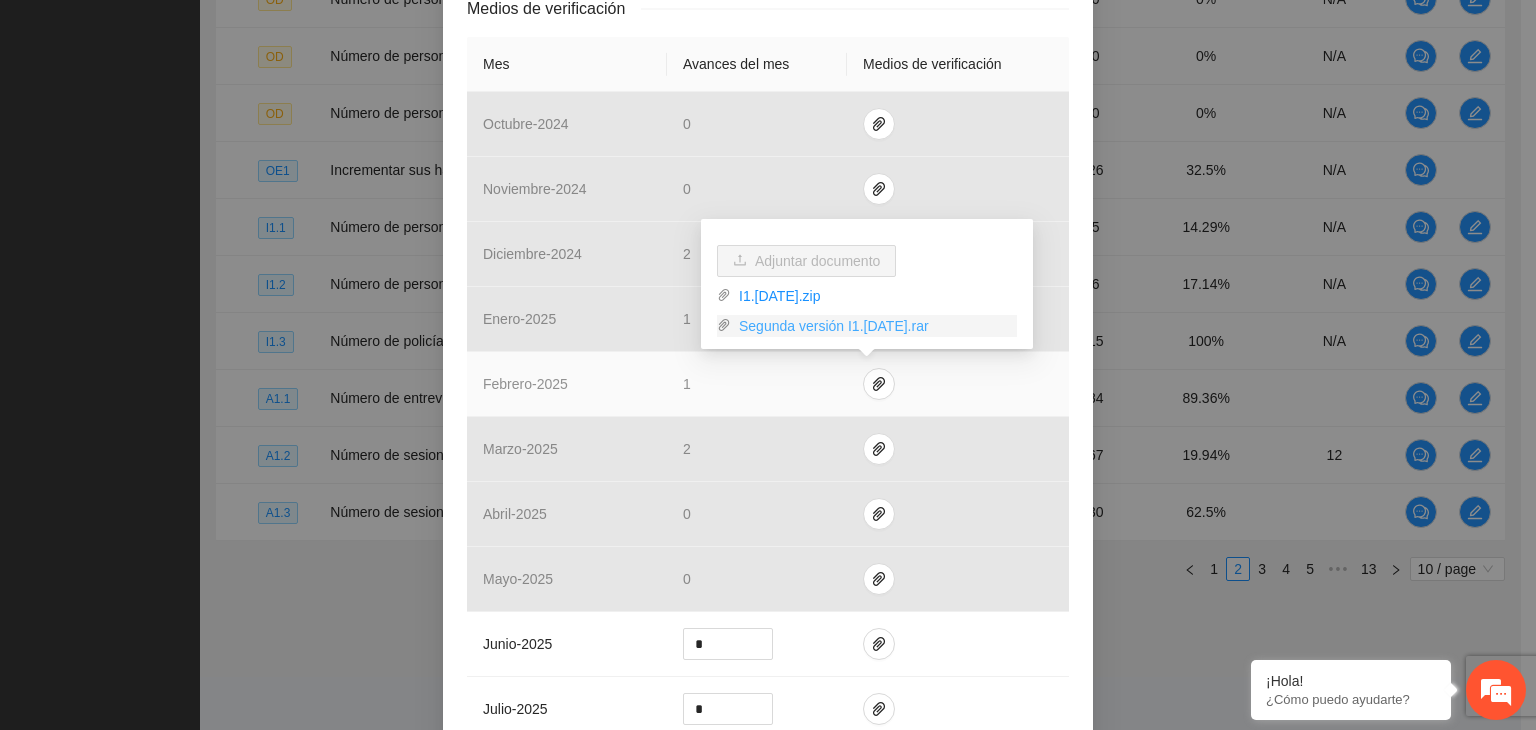 click on "Segunda versión I1.[DATE].rar" at bounding box center [874, 326] 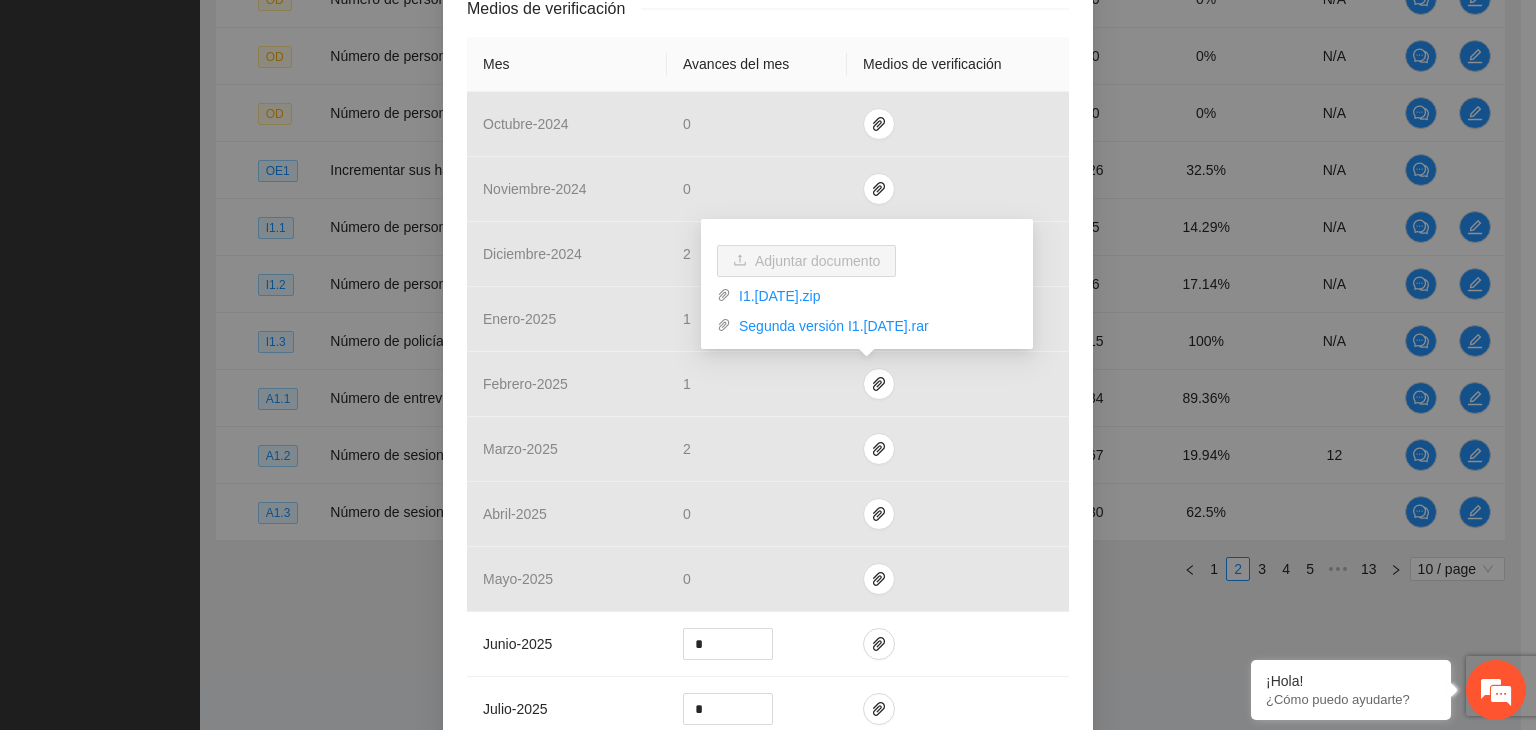 click on "Indicador 1.2 Número de personas sin faltas administrativas atendidas por psicoterapia individual que incrementan sus habilidades socioemocionales y cognitivas en un 16% Indicador:  Delicias - Habilidades socioemocionales en personas sin  faltas administrativas atendidas por [MEDICAL_DATA] Metodología:  El indicador se medirá a través de la aplicación de un instrumento de  ...  Ver más Calendarización Indicador y resultados Calendarización Fecha de realización Resultados Meta:  35 Reales:  6 Cumplimiento:  17.14 % Medios de verificación Mes Avances del mes Medios de verificación octubre  -  2024 0 noviembre  -  2024 0 diciembre  -  2024 [DATE]  -  2025 [DATE]  -  2025 [DATE]  -  2025 [DATE]  -  2025 0 mayo  -  2025 0 junio  -  2025 * julio  -  2025 * agosto  -  2025 * septiembre  -  2025 * Productos 35 personas  que incrementan sus habilidades socioemocionales y cognitivas en un 16% Cancelar Guardar" at bounding box center [768, 365] 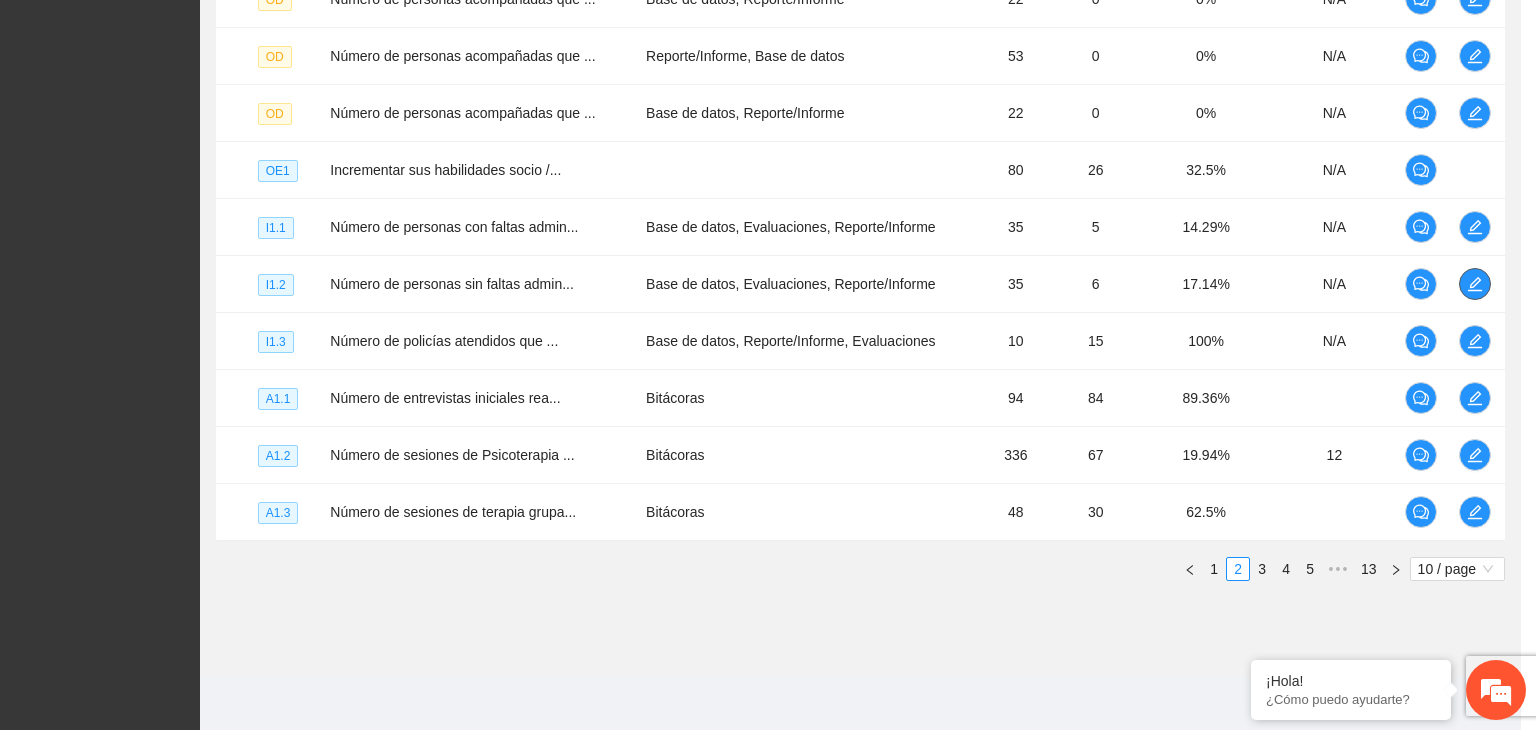 scroll, scrollTop: 0, scrollLeft: 0, axis: both 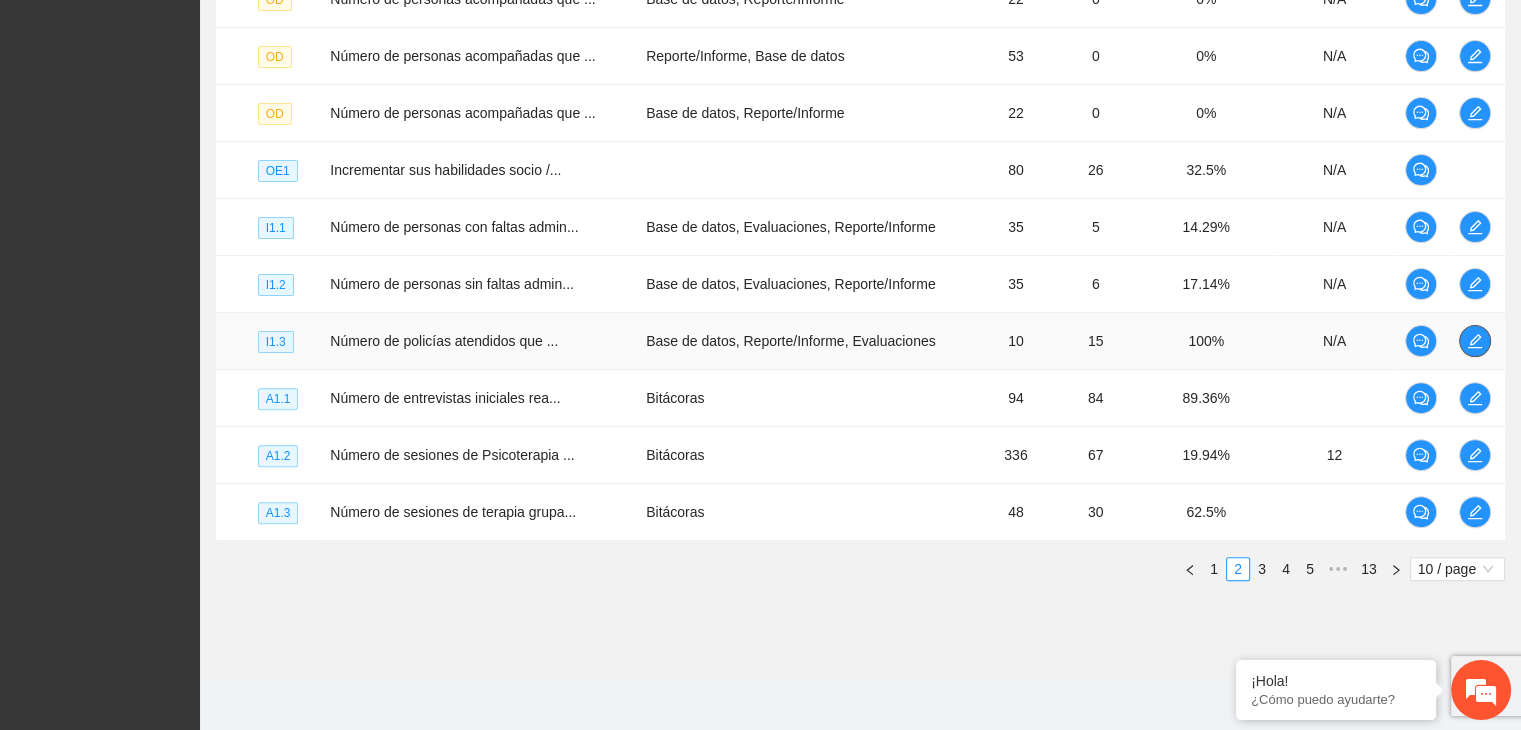 click 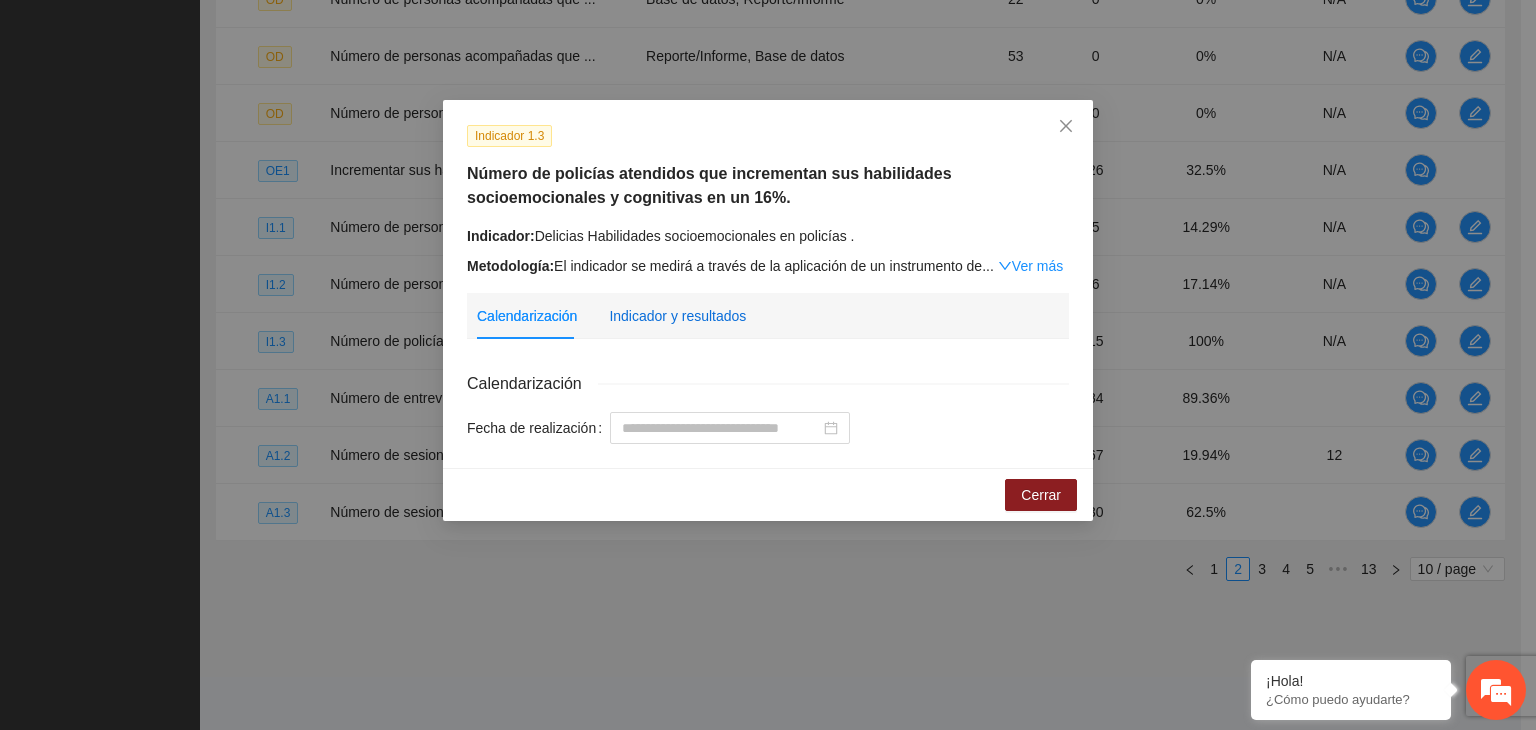 click on "Indicador y resultados" at bounding box center (677, 316) 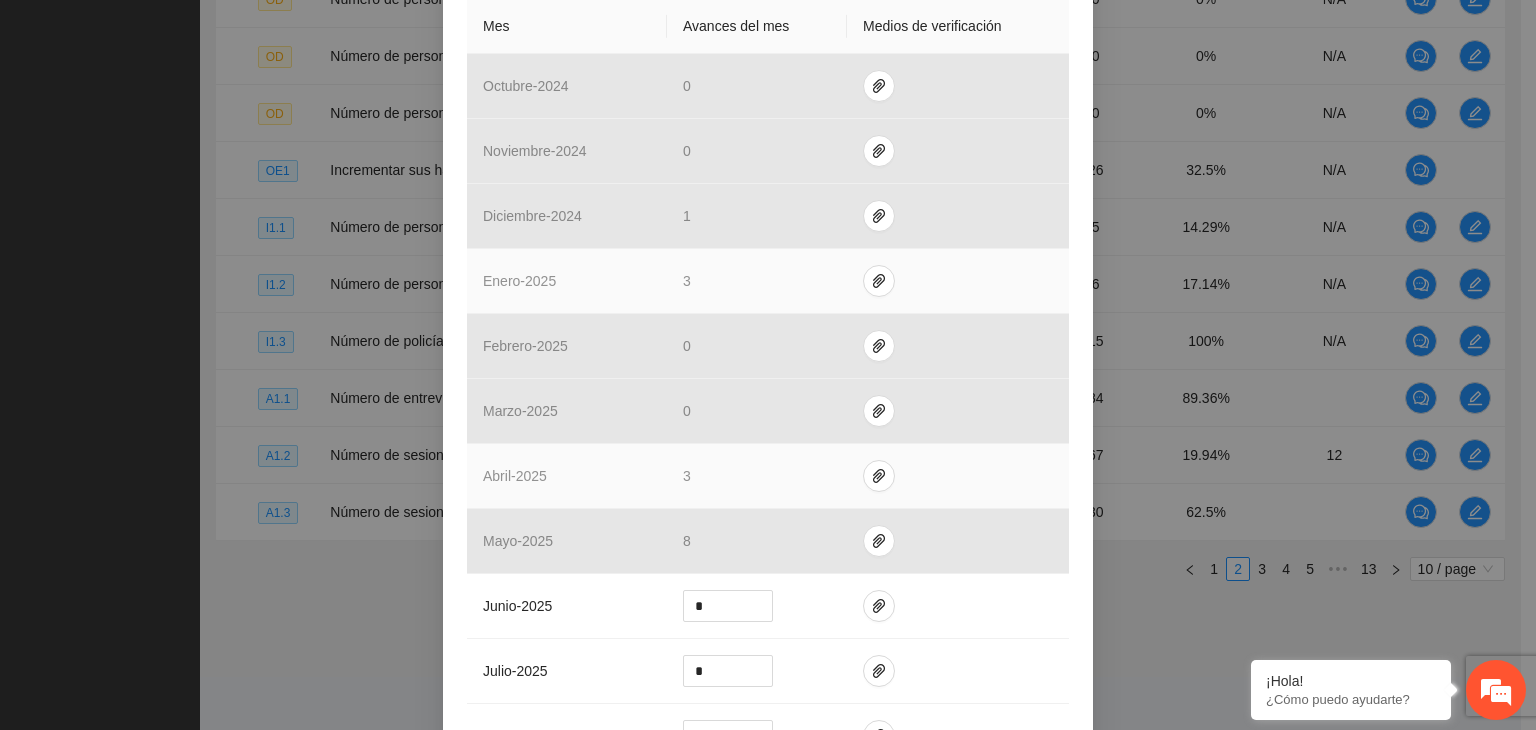 scroll, scrollTop: 500, scrollLeft: 0, axis: vertical 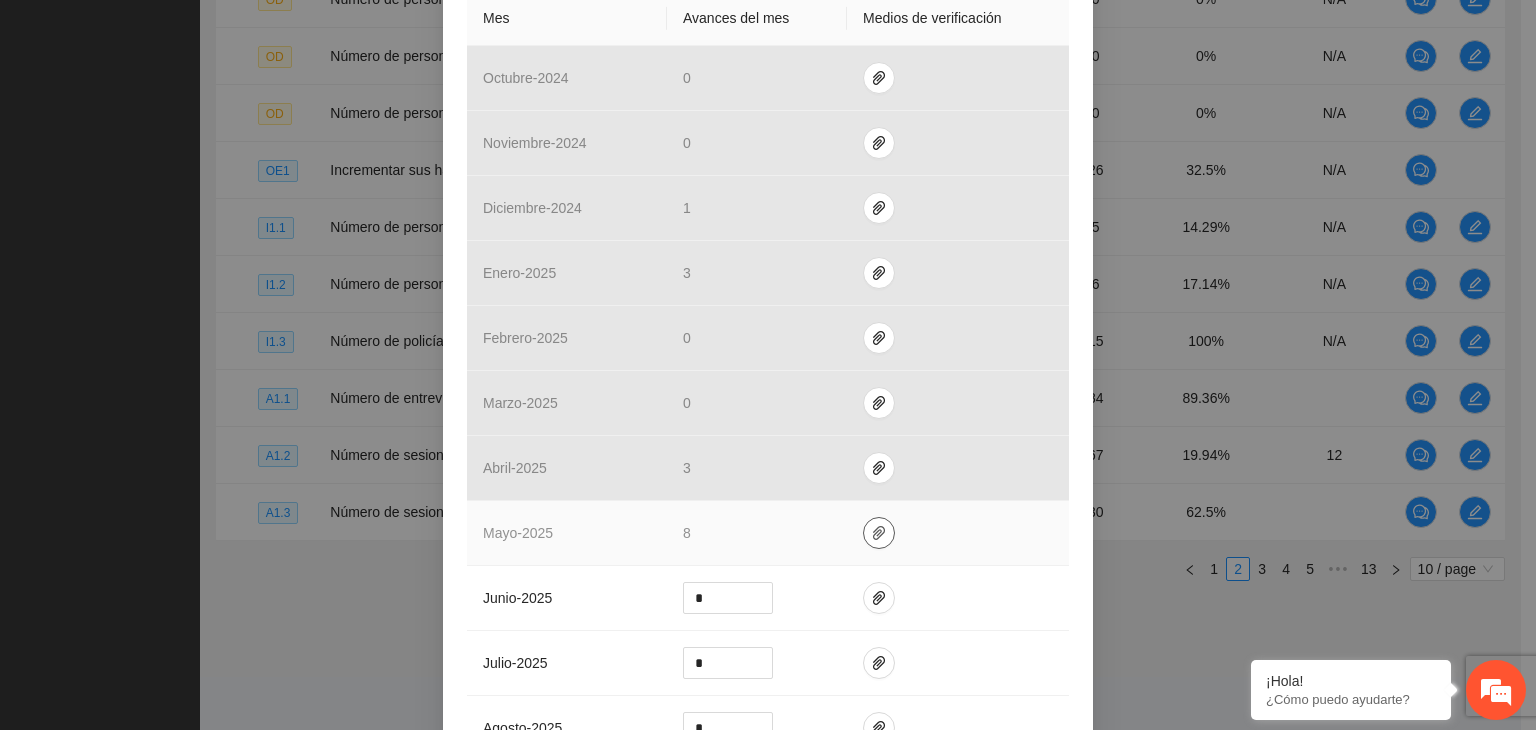 click 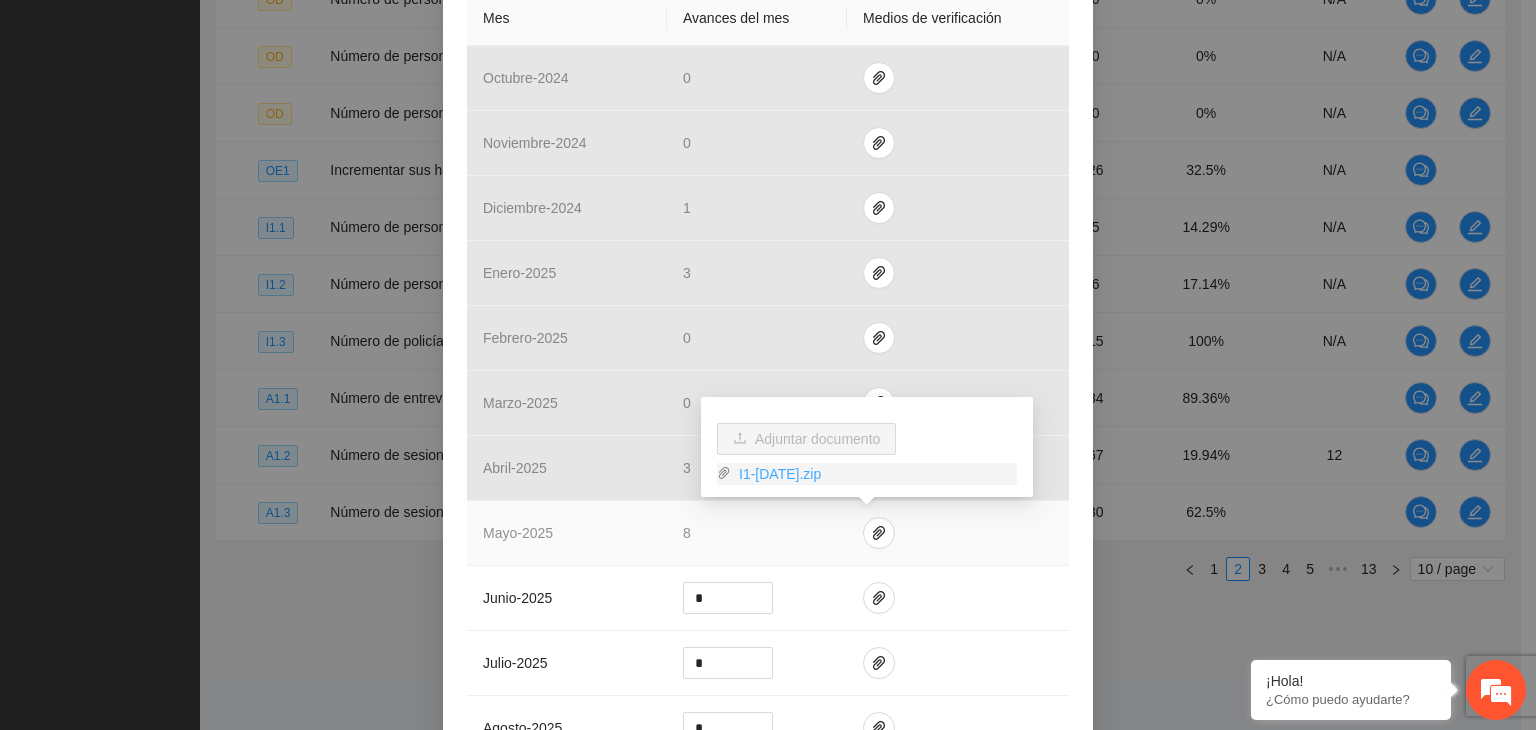 click on "I1-[DATE].zip" at bounding box center (874, 474) 